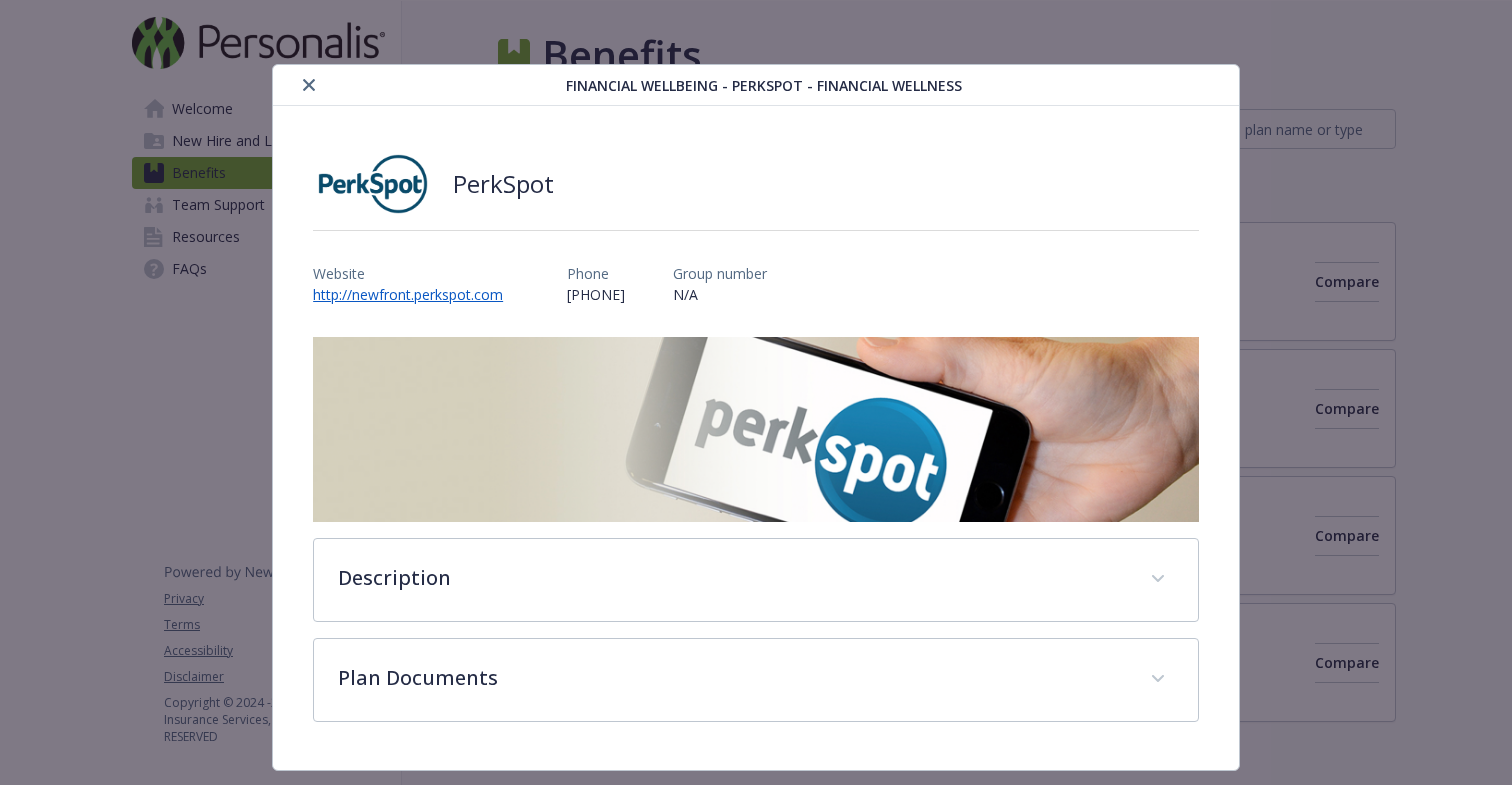 scroll, scrollTop: 0, scrollLeft: 0, axis: both 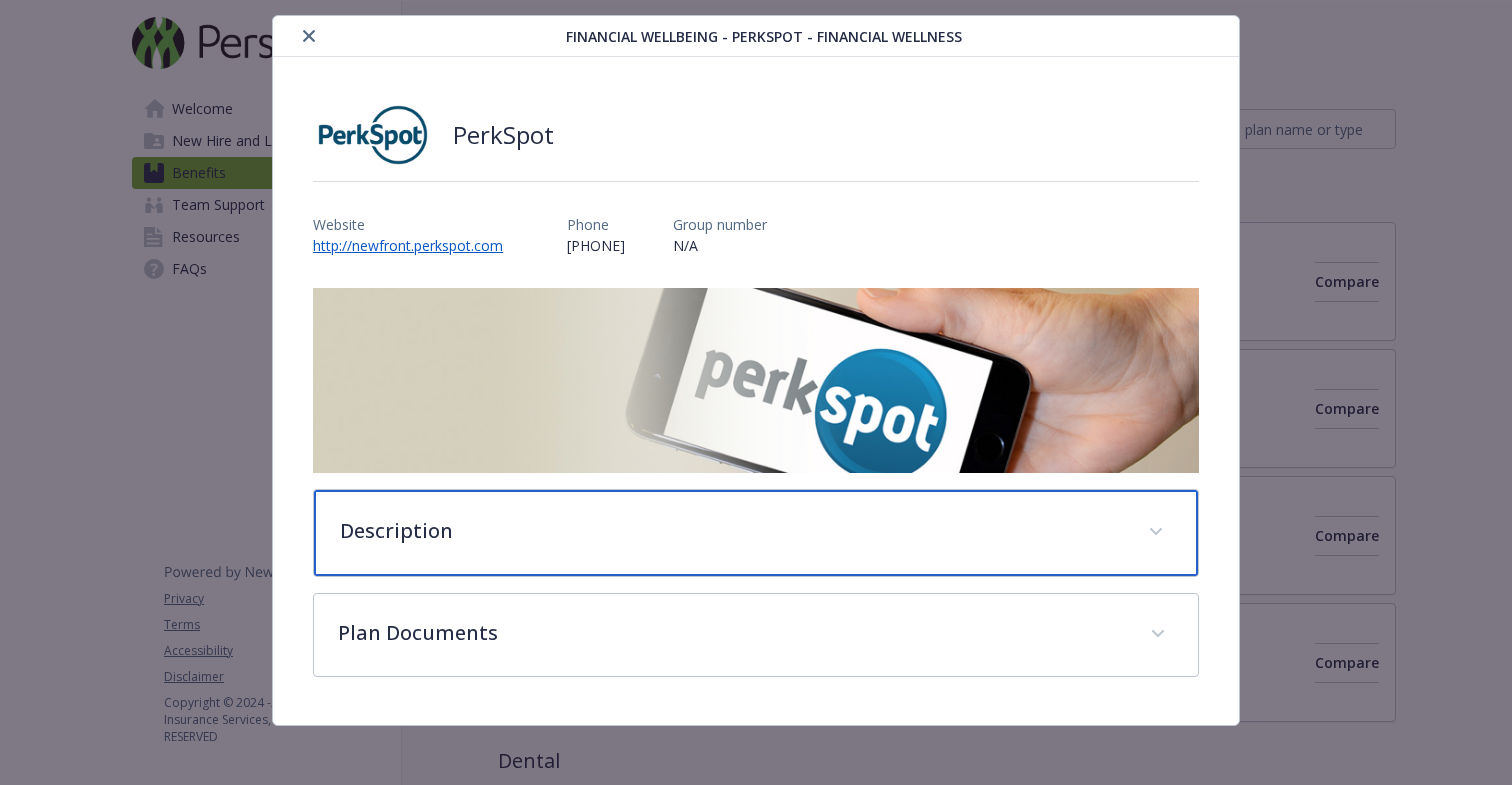 click on "Description" at bounding box center (756, 533) 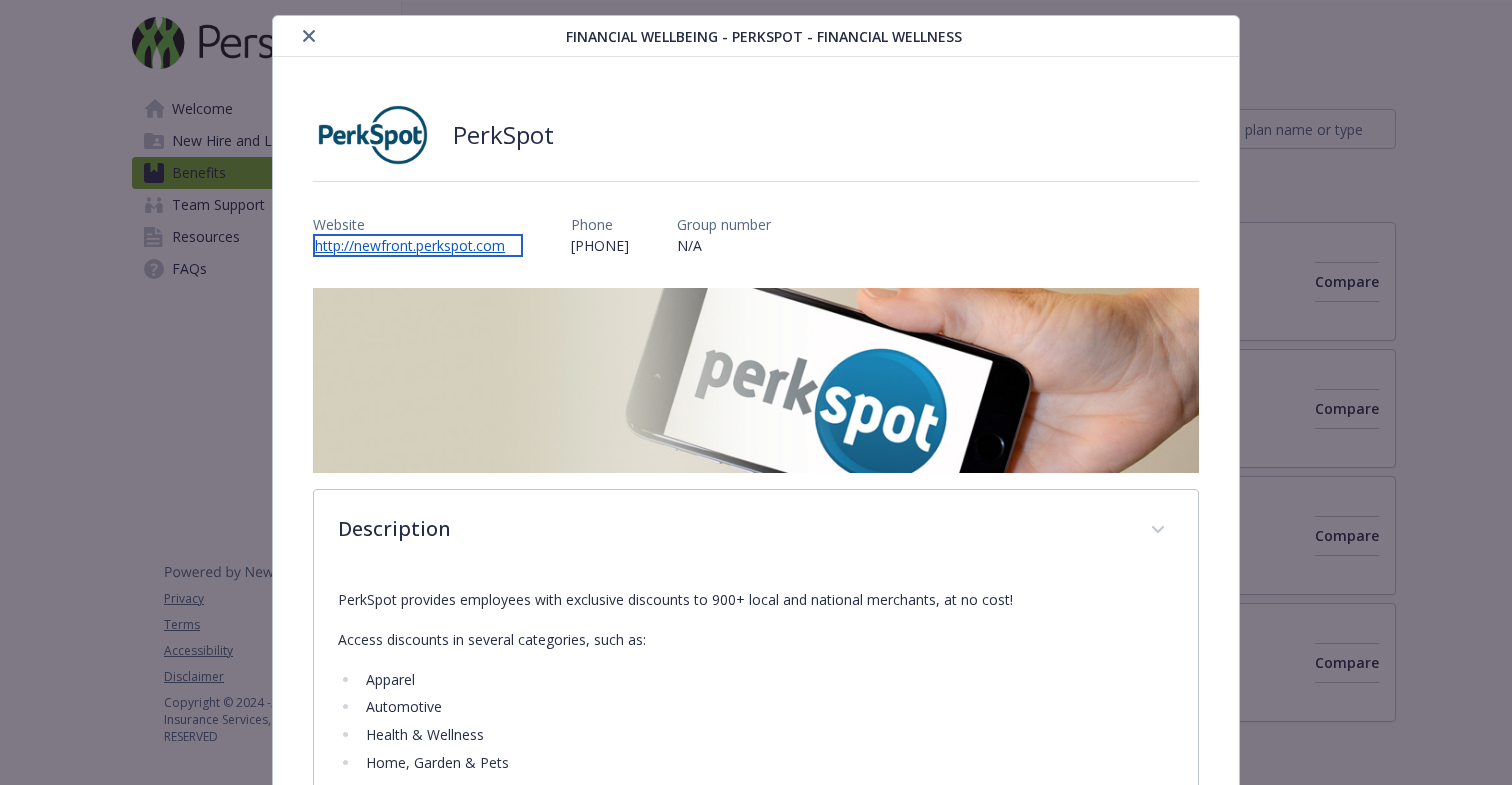 click on "http://newfront.perkspot.com" at bounding box center [418, 245] 